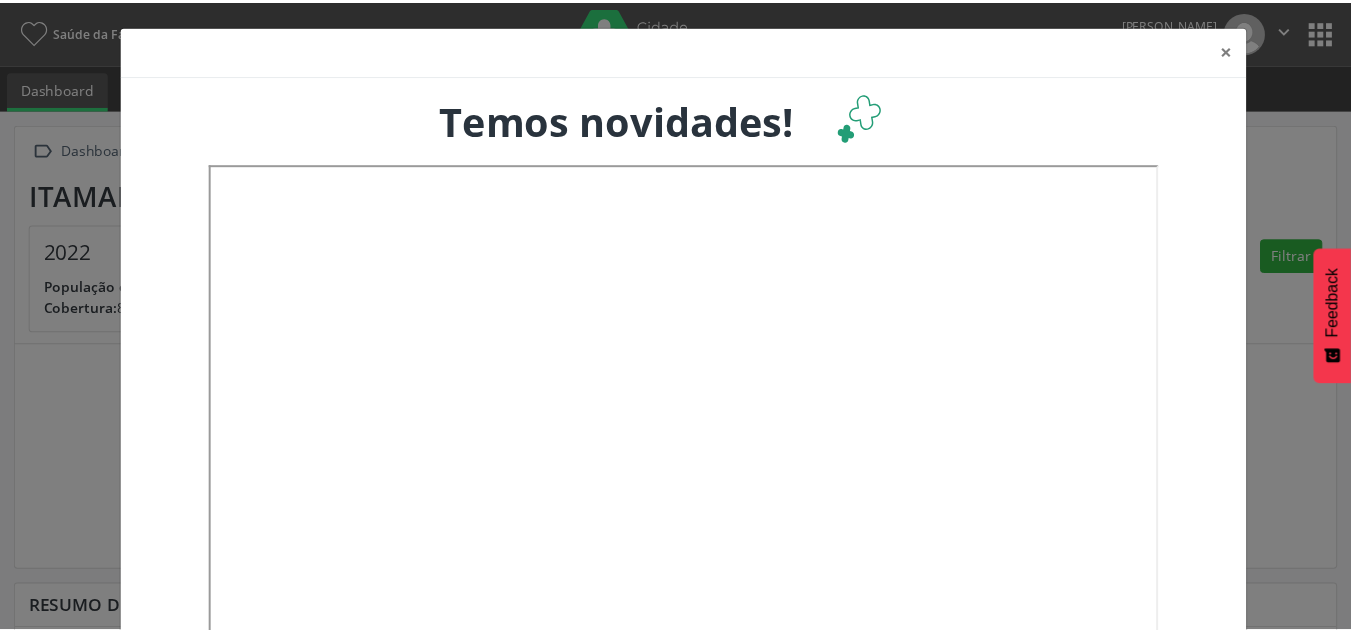 scroll, scrollTop: 0, scrollLeft: 0, axis: both 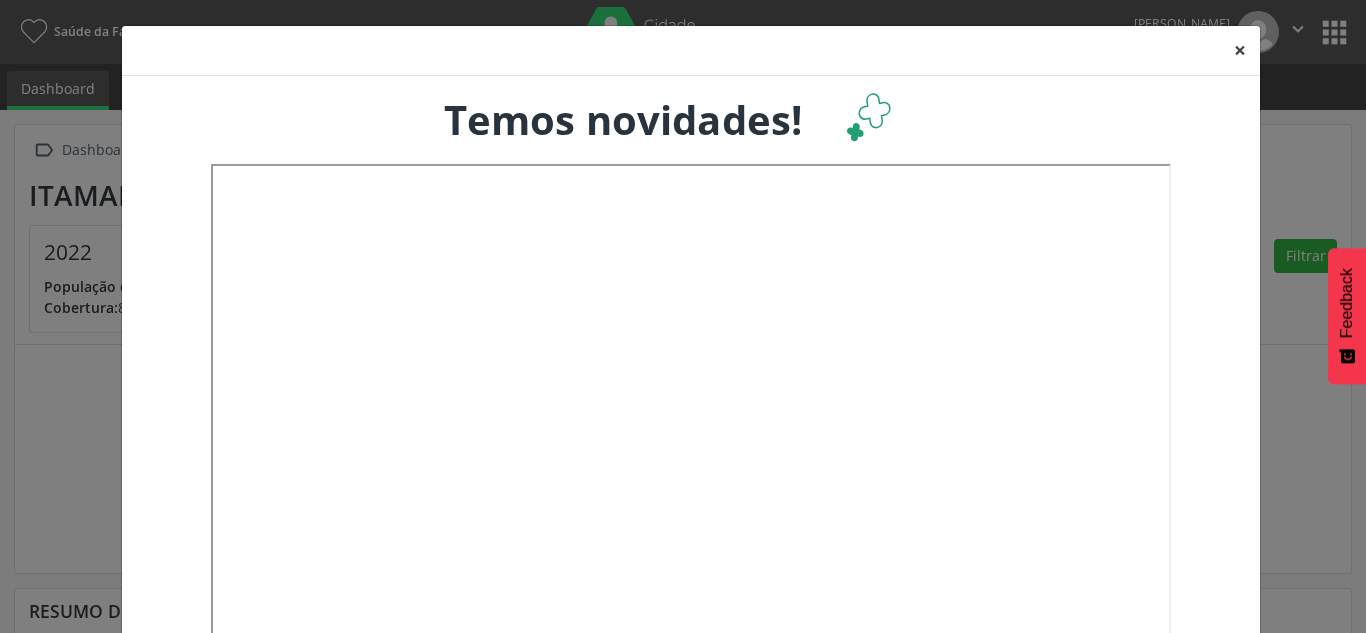 click on "×" at bounding box center [1240, 50] 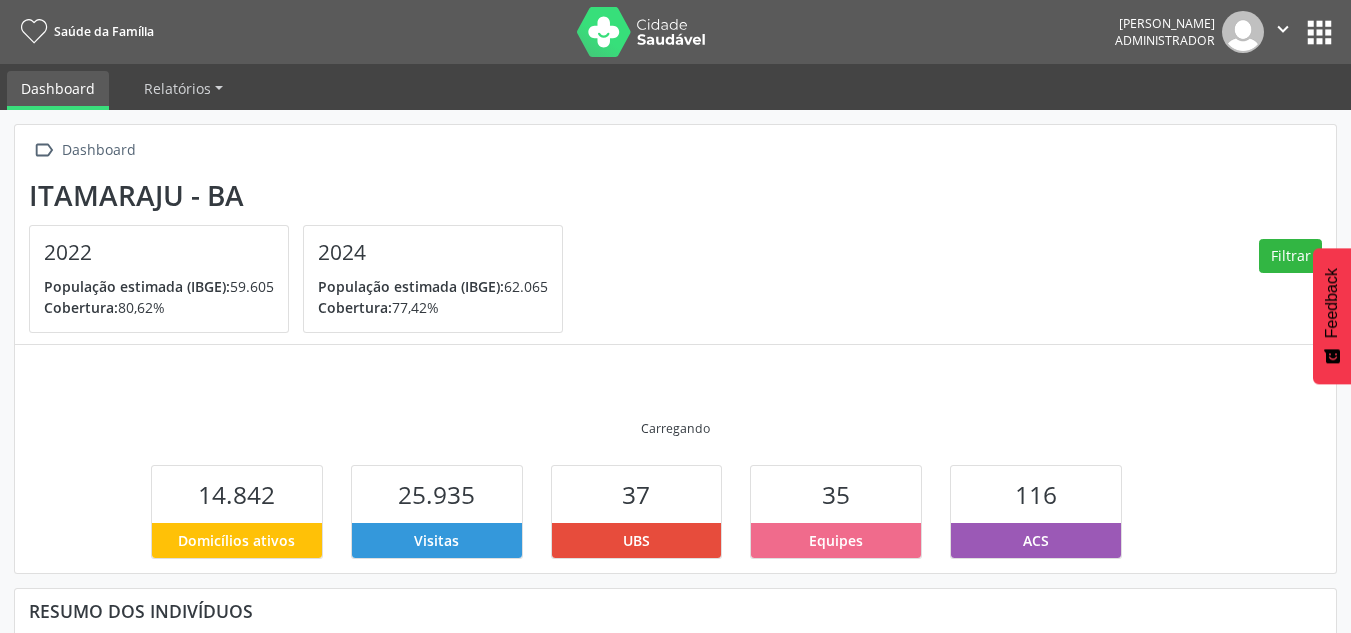 click at bounding box center (642, 32) 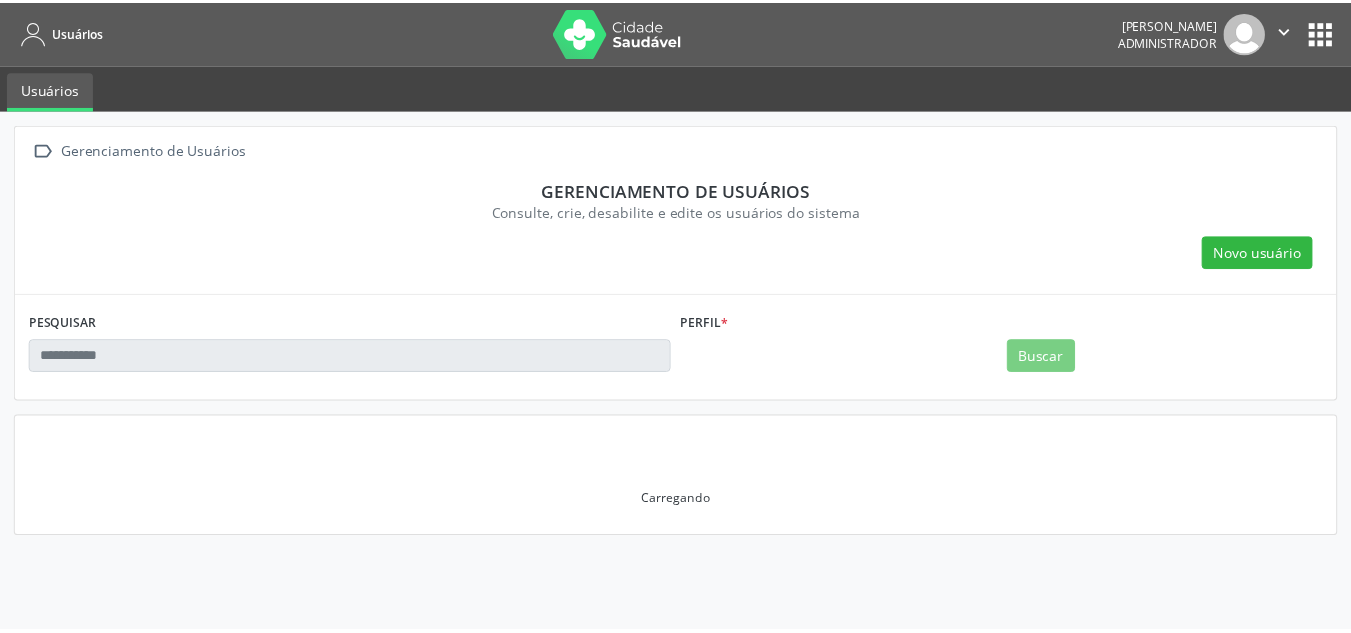 scroll, scrollTop: 0, scrollLeft: 0, axis: both 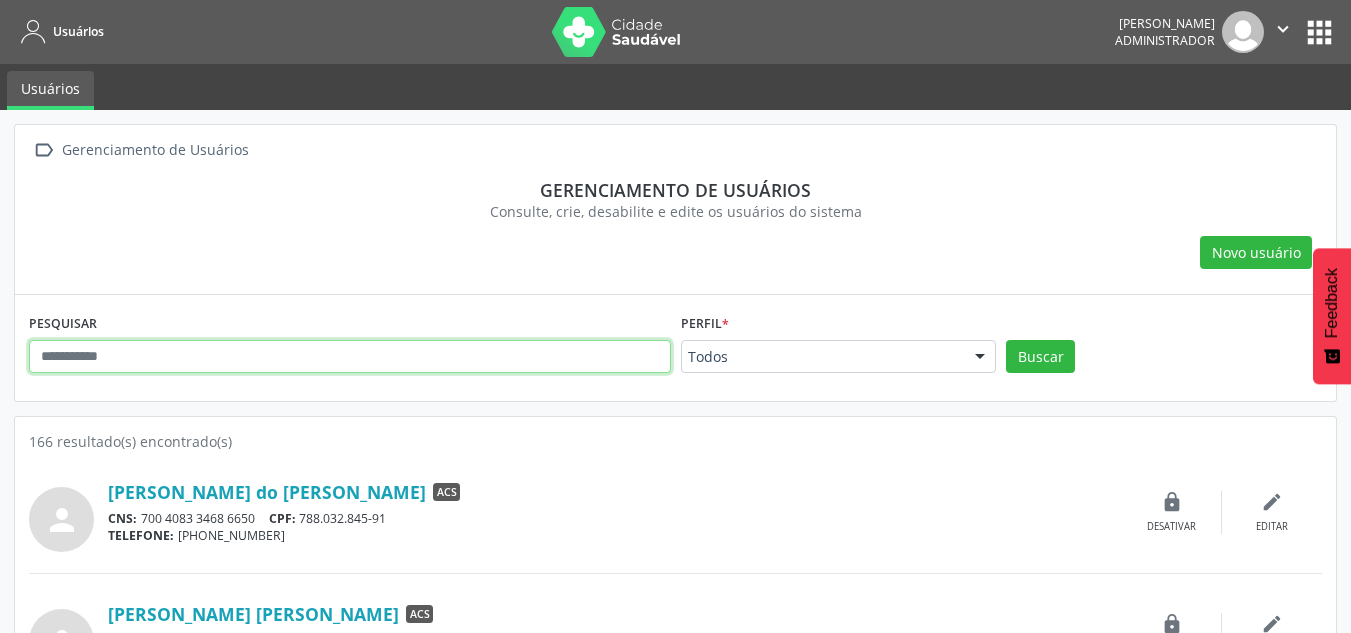 click at bounding box center [350, 357] 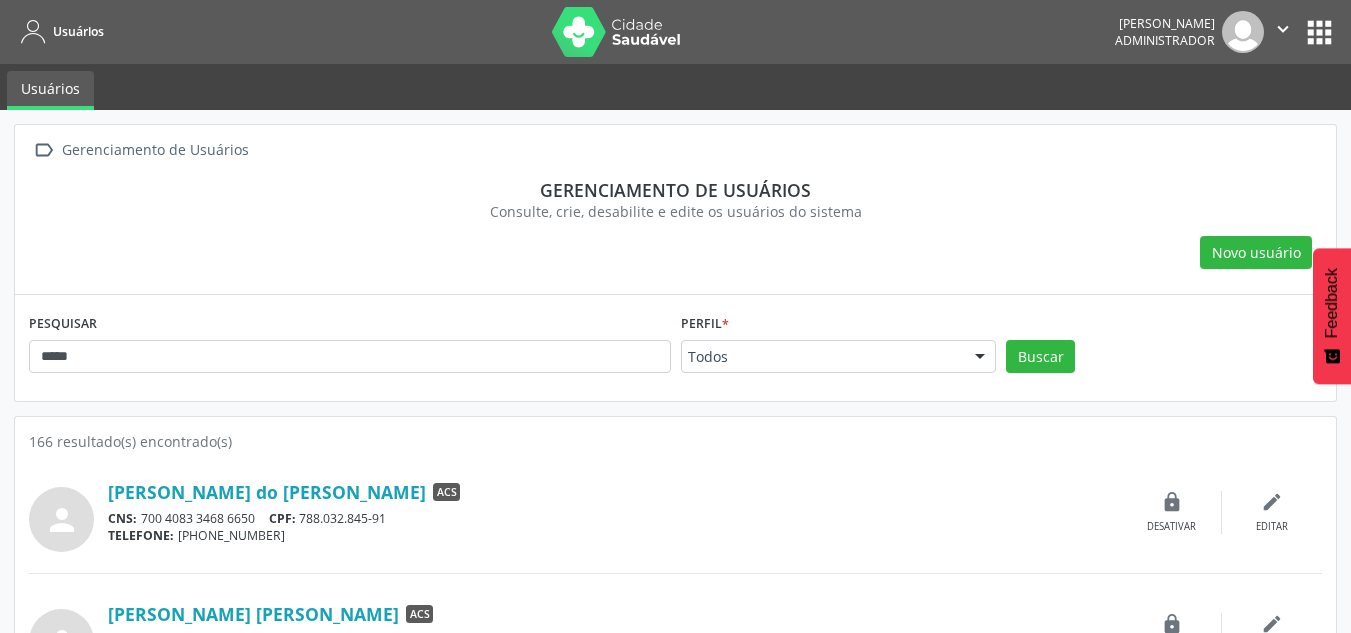 click on "PESQUISAR
*****" at bounding box center (350, 348) 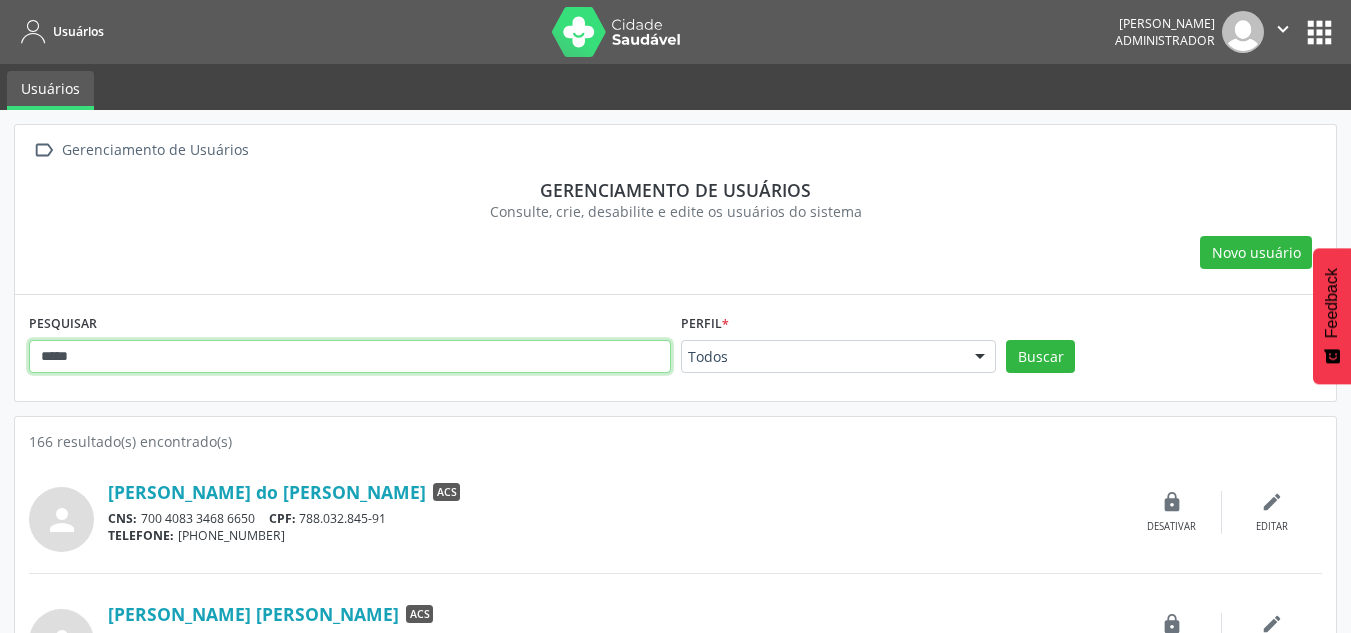 drag, startPoint x: 187, startPoint y: 369, endPoint x: 159, endPoint y: 359, distance: 29.732138 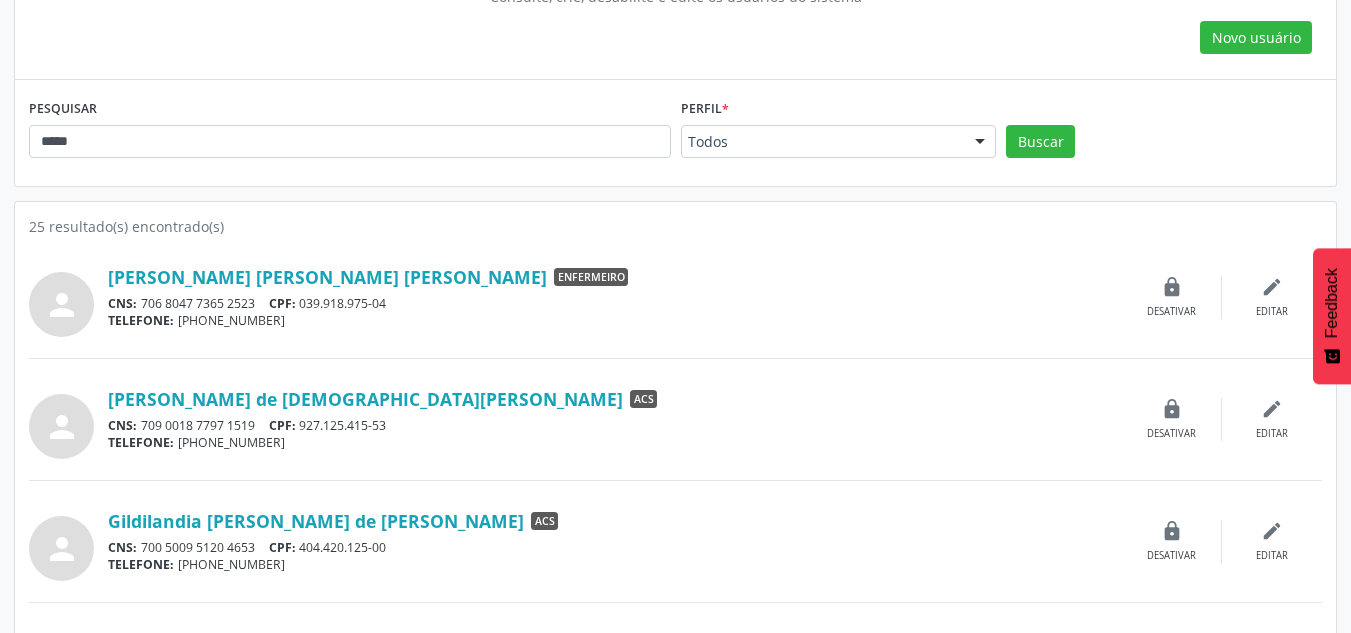 scroll, scrollTop: 300, scrollLeft: 0, axis: vertical 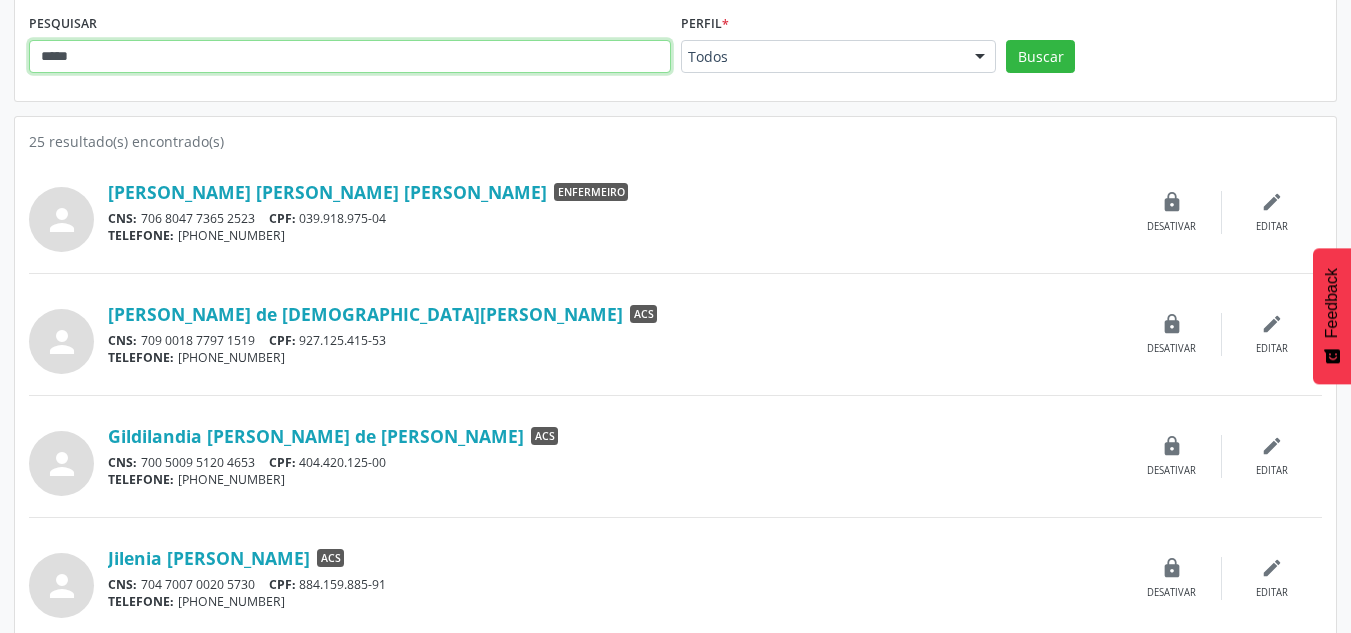 click on "*****" at bounding box center [350, 57] 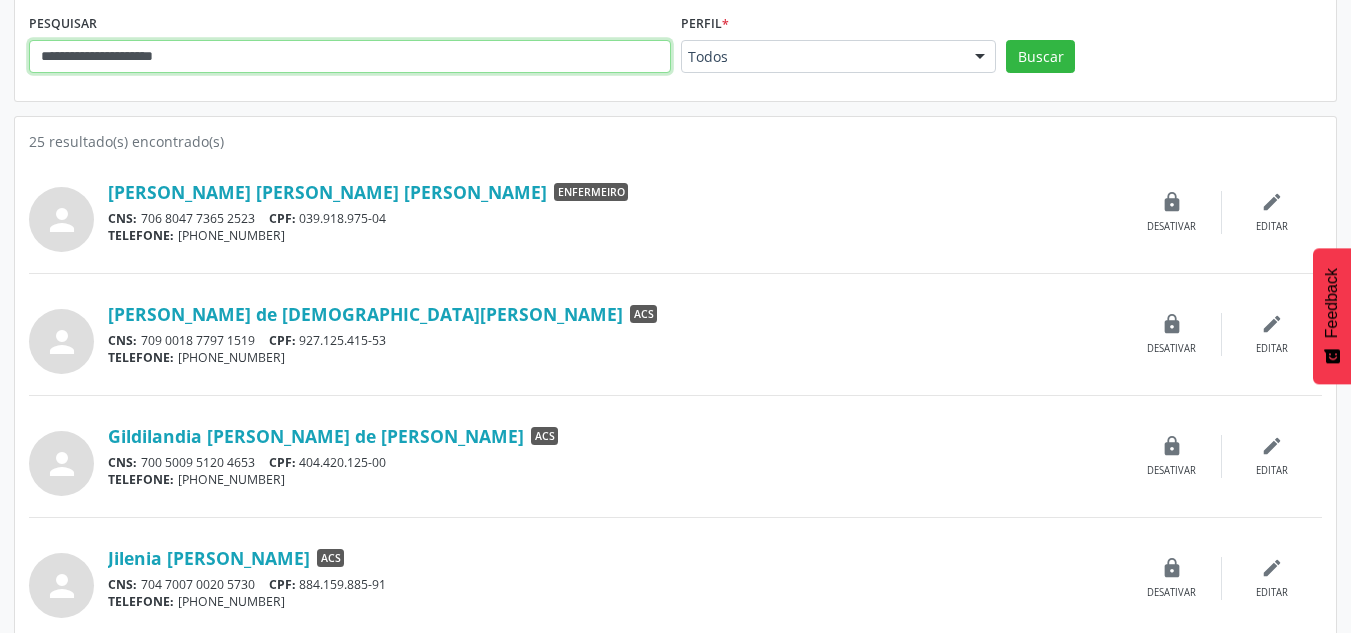 type on "**********" 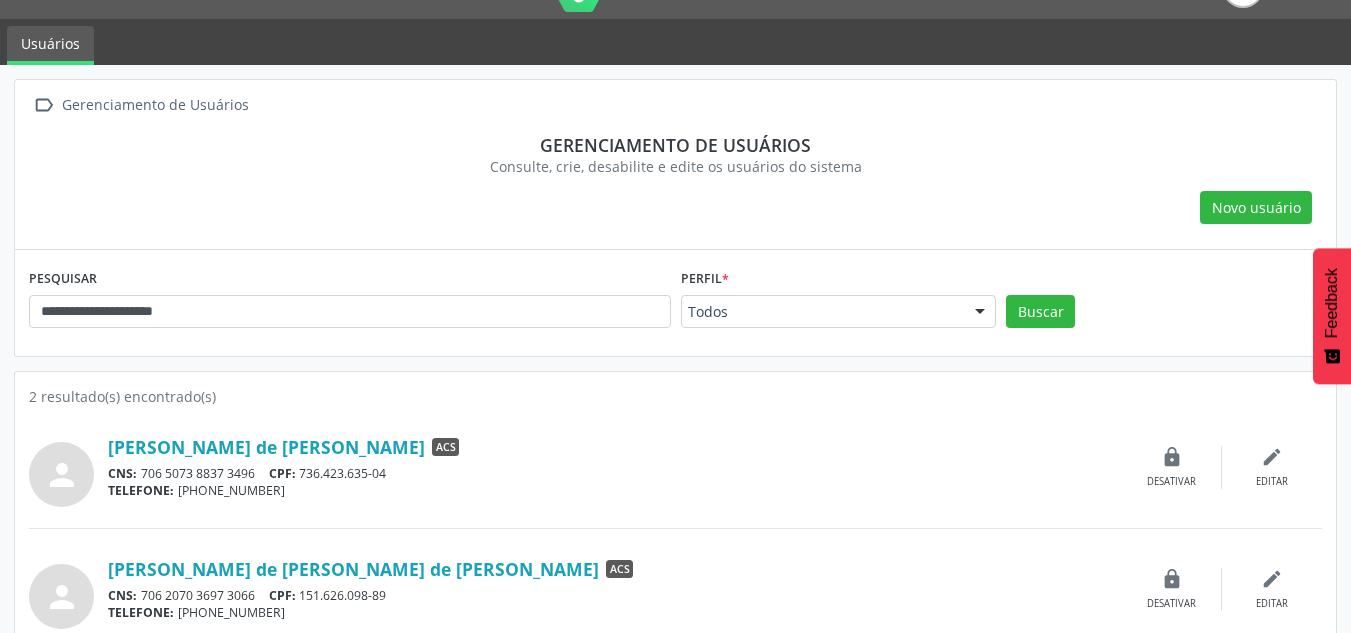 scroll, scrollTop: 70, scrollLeft: 0, axis: vertical 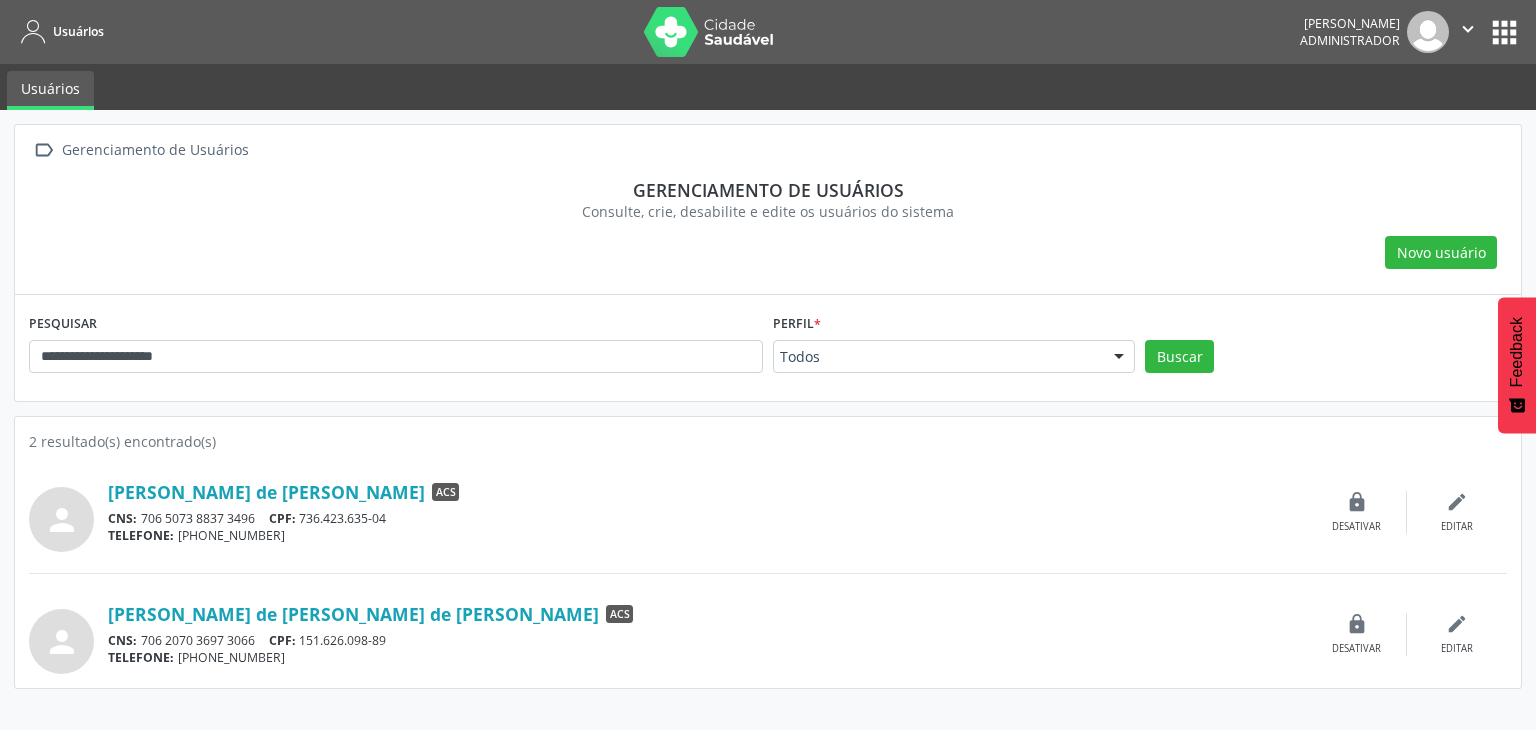 click at bounding box center (709, 32) 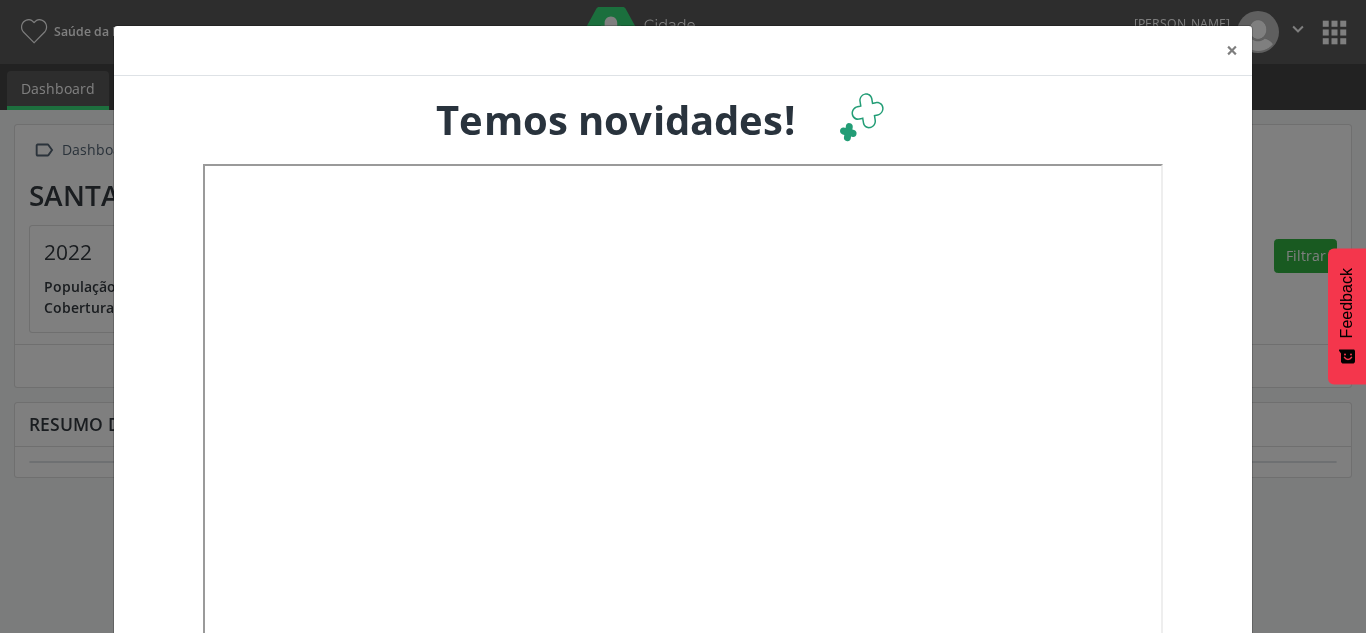 scroll, scrollTop: 0, scrollLeft: 0, axis: both 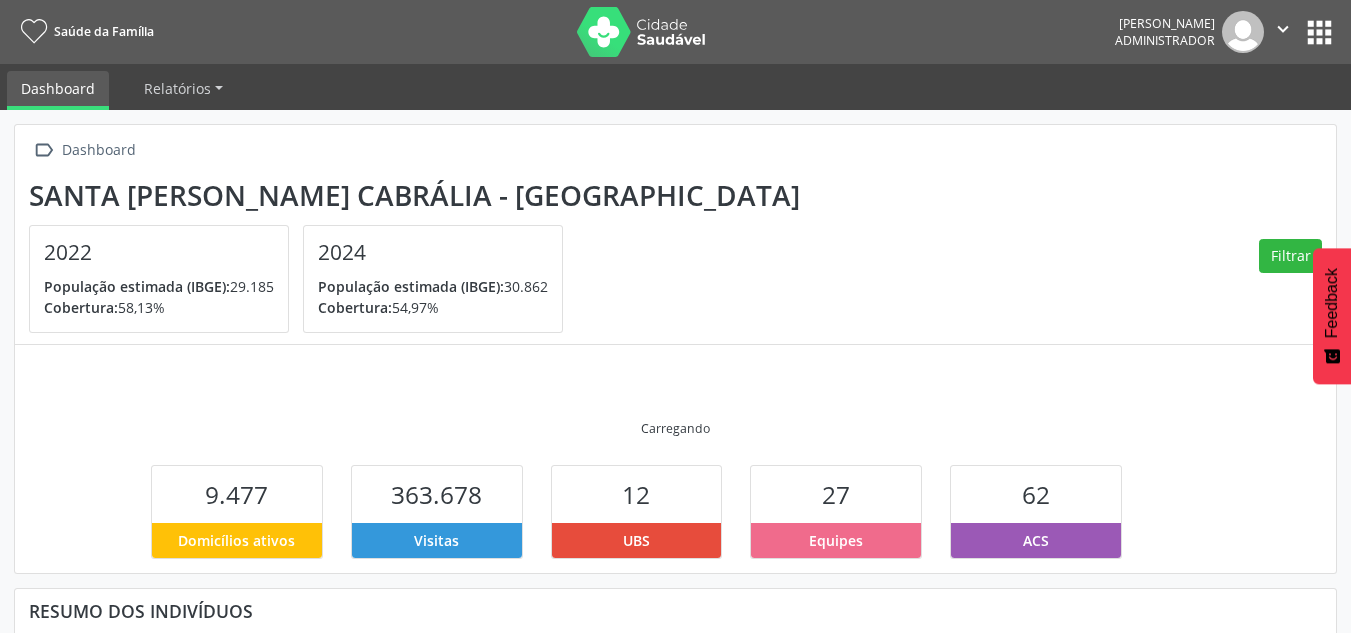click at bounding box center [642, 32] 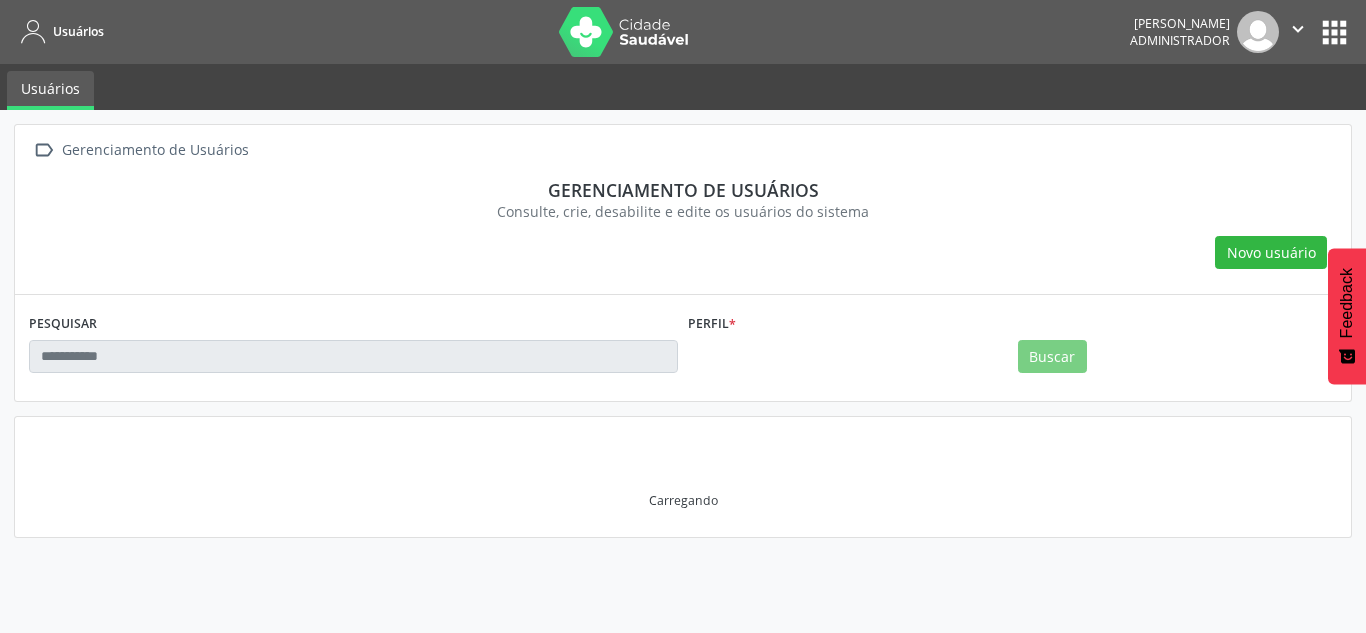scroll, scrollTop: 0, scrollLeft: 0, axis: both 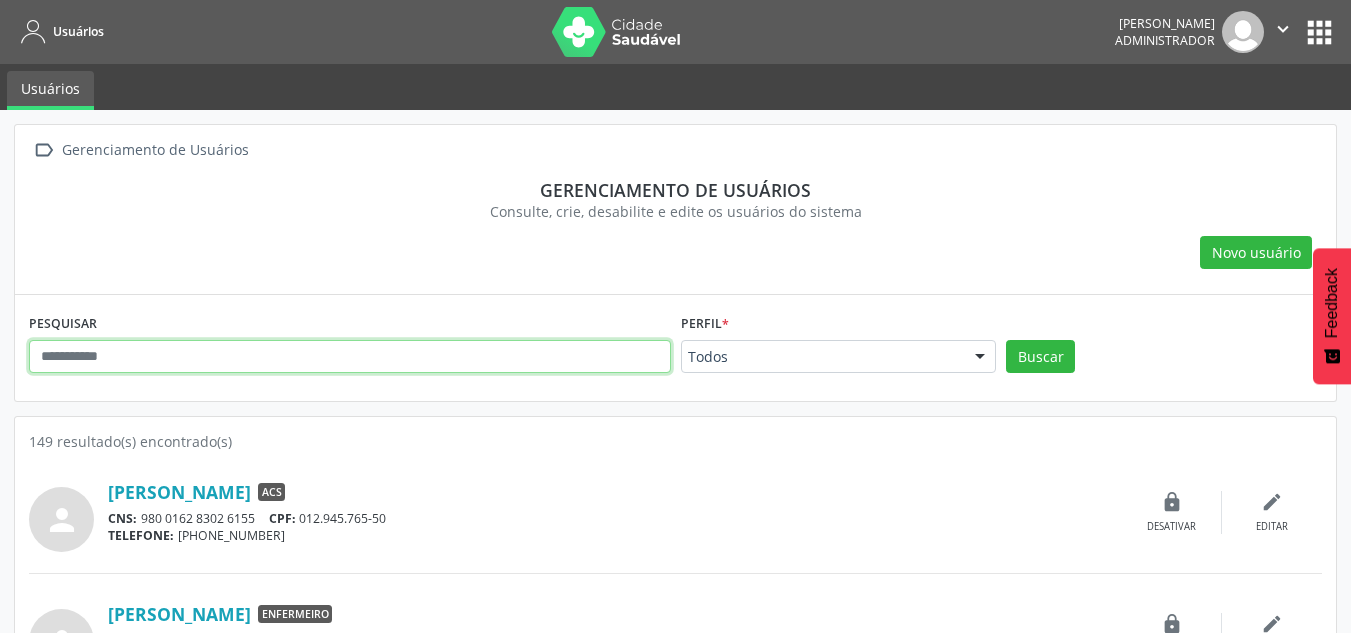 click at bounding box center (350, 357) 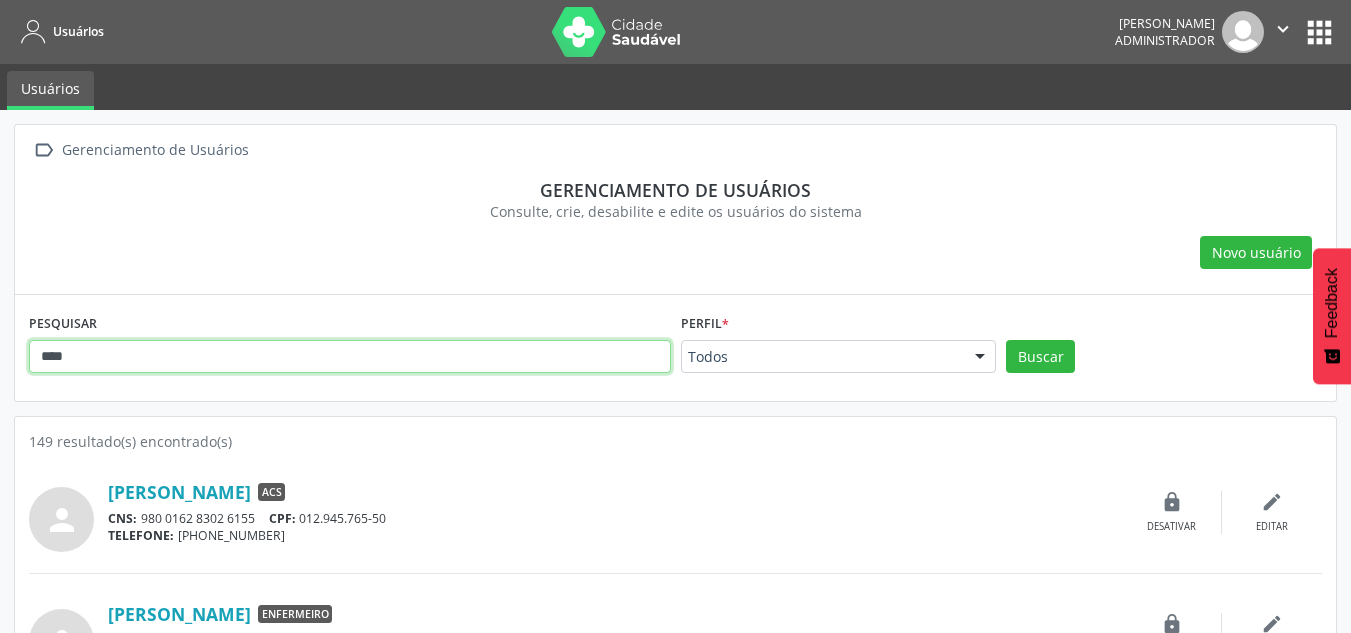 type on "****" 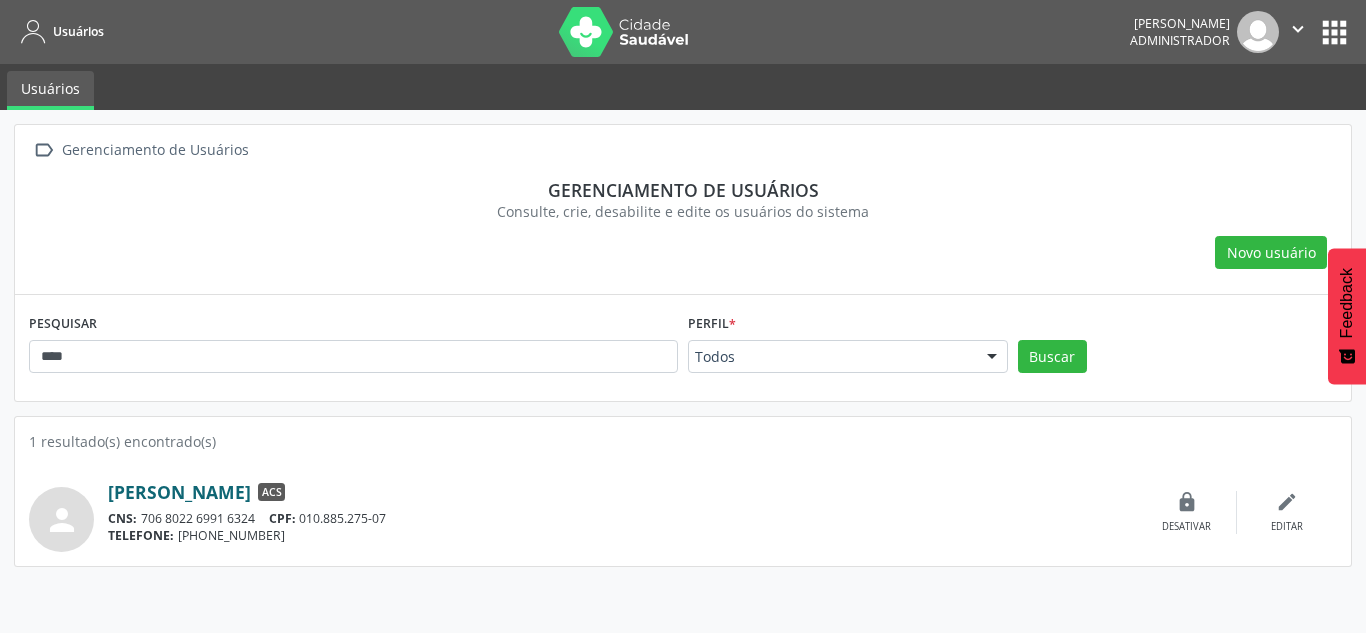 click on "Sidnei Figueiredo de Abreu" at bounding box center [179, 492] 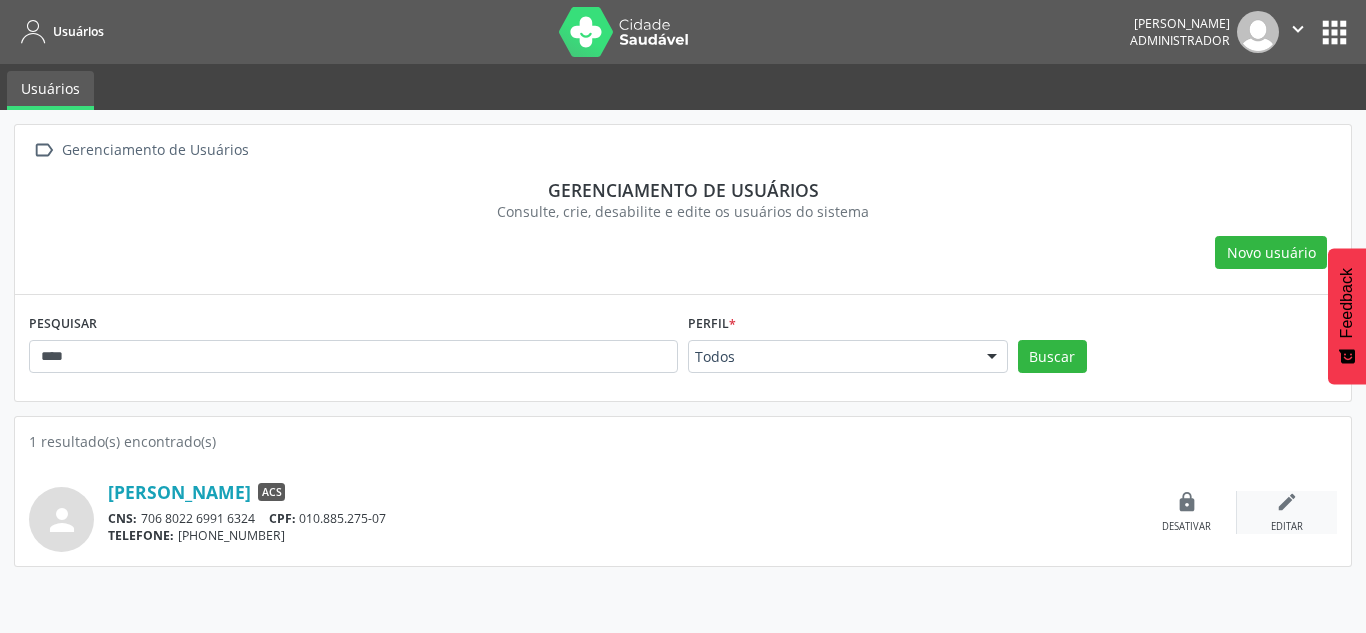 click on "edit" at bounding box center [1287, 502] 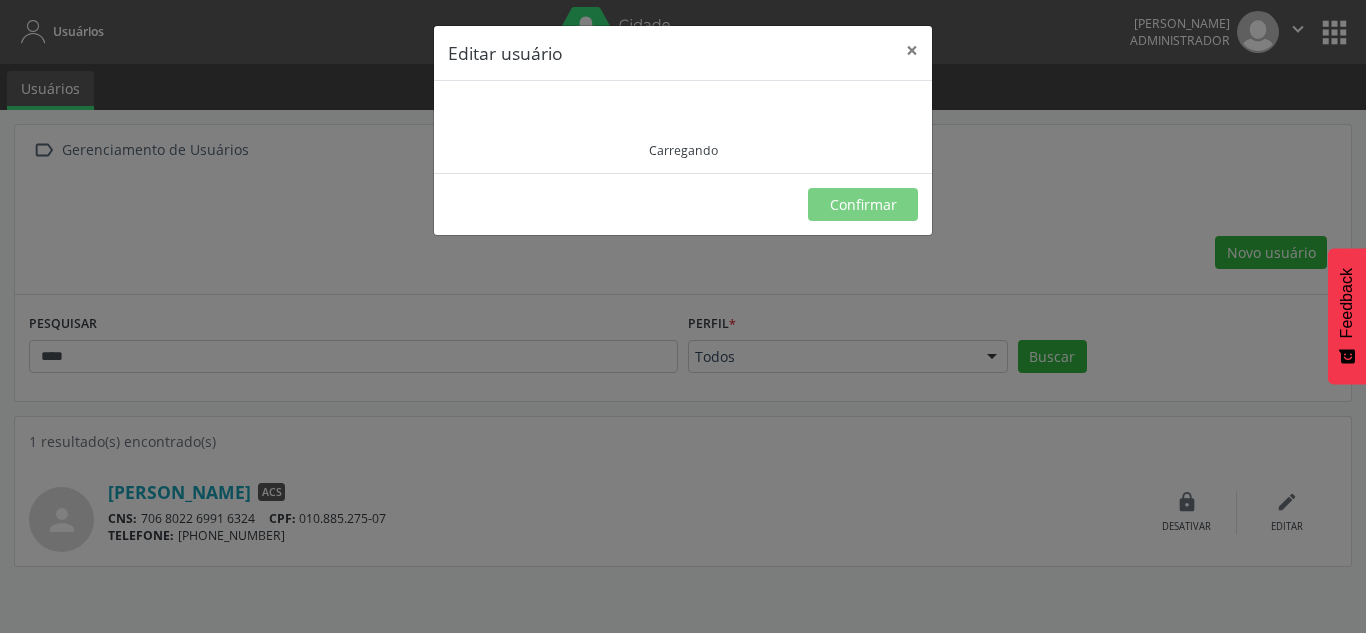 type on "**********" 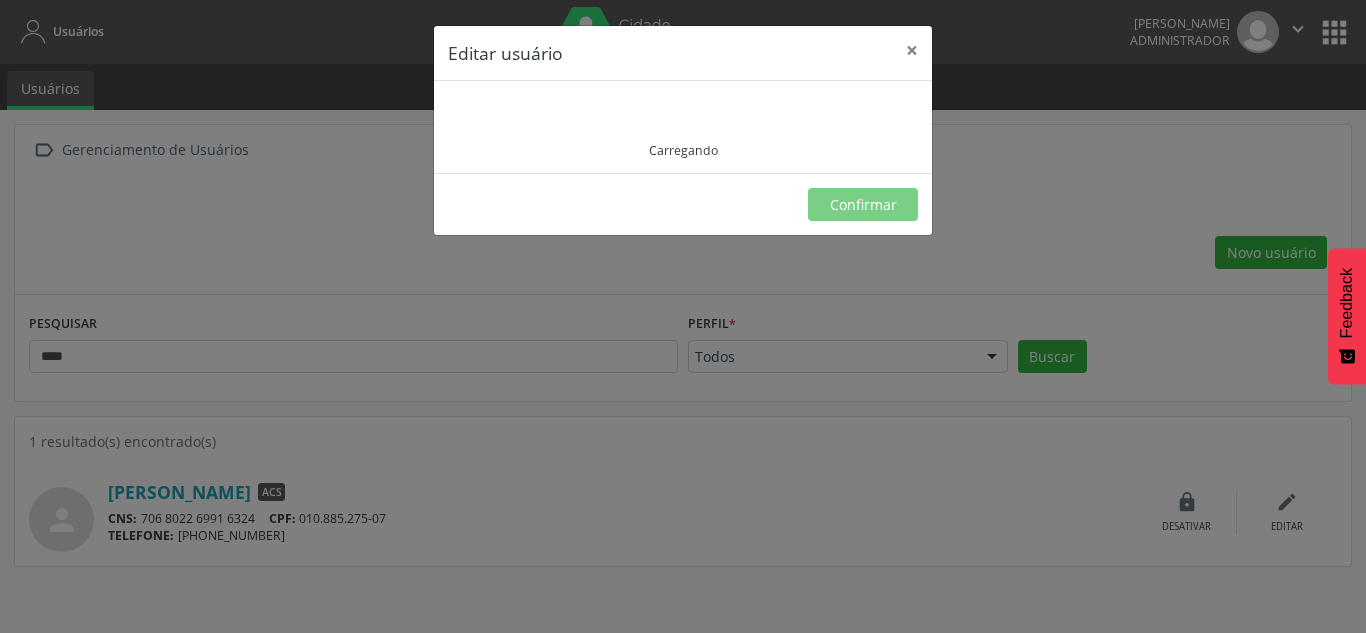 type on "**********" 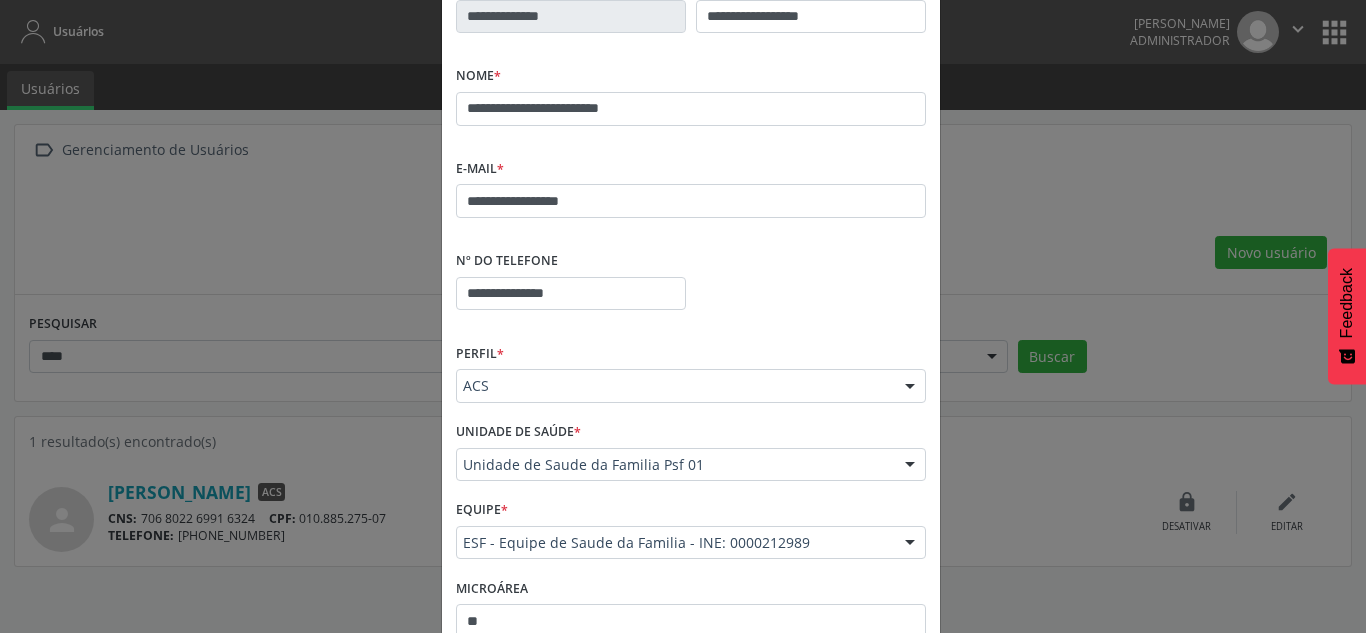scroll, scrollTop: 247, scrollLeft: 0, axis: vertical 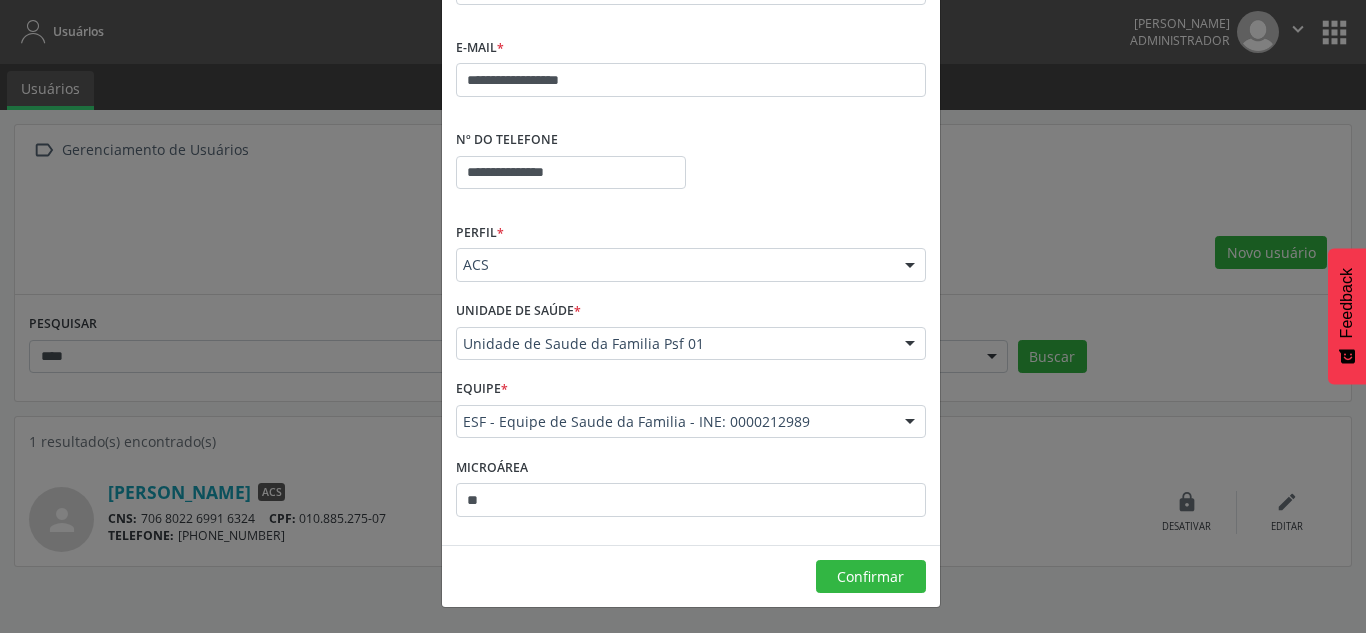 drag, startPoint x: 537, startPoint y: 524, endPoint x: 503, endPoint y: 515, distance: 35.17101 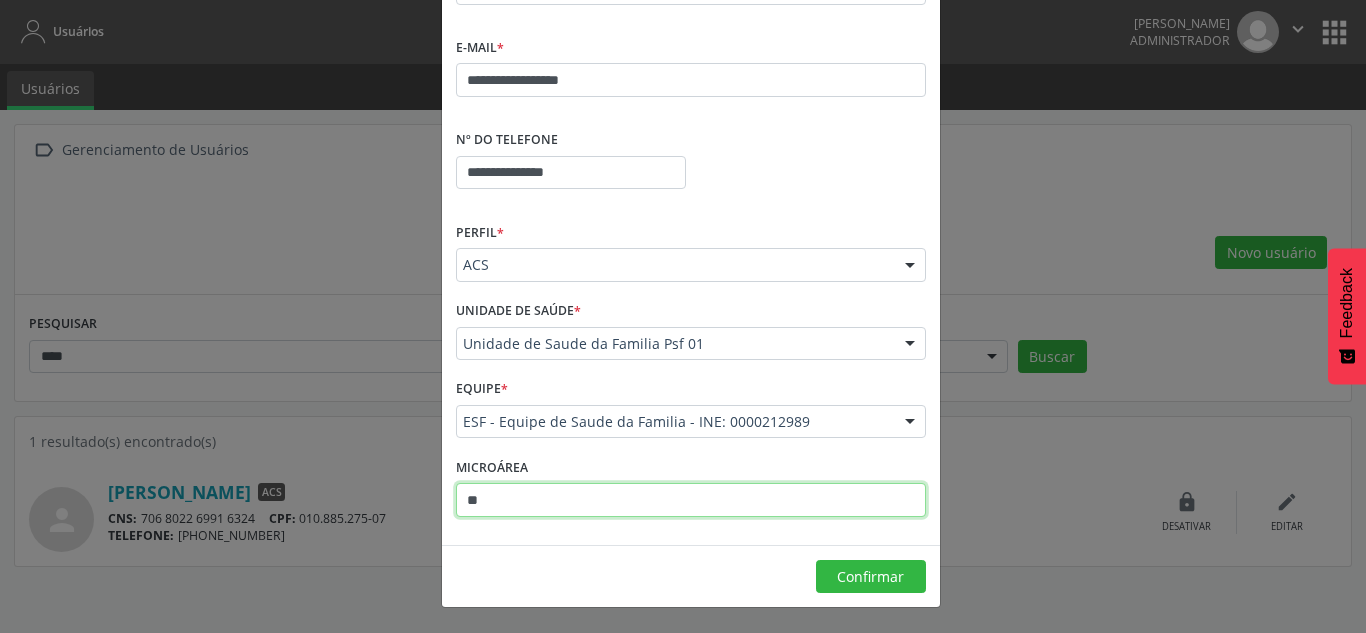 drag, startPoint x: 510, startPoint y: 507, endPoint x: 403, endPoint y: 487, distance: 108.85311 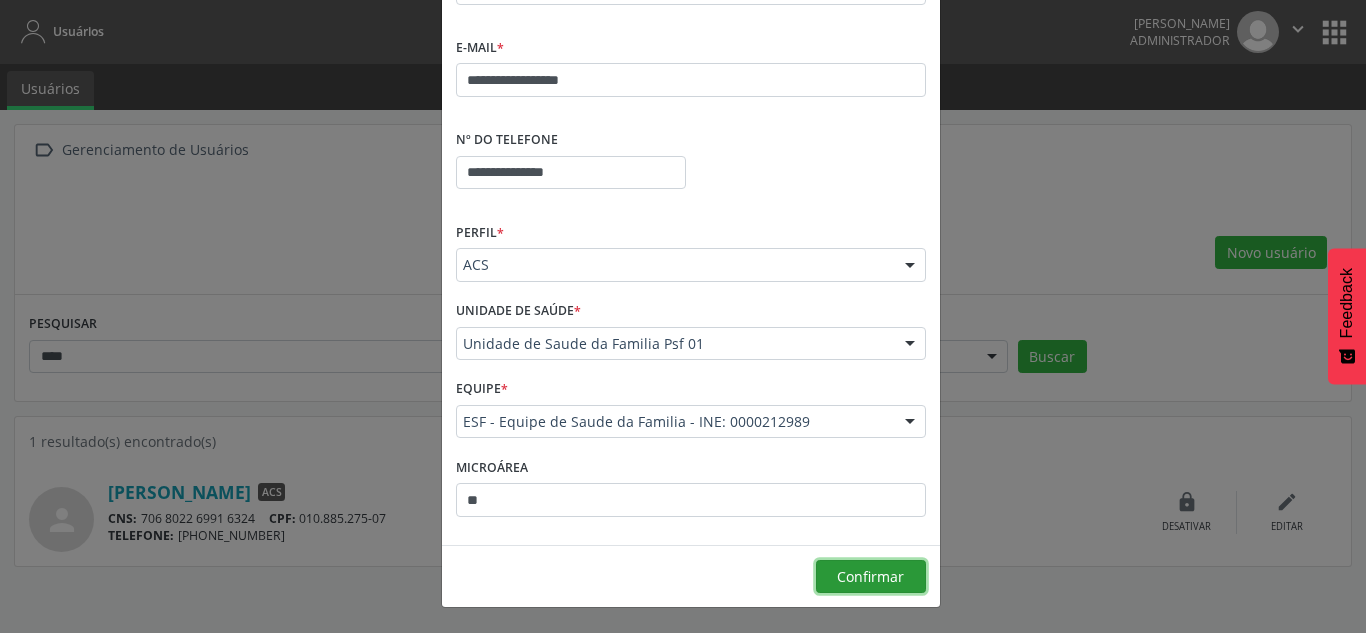 click on "Confirmar" at bounding box center (870, 576) 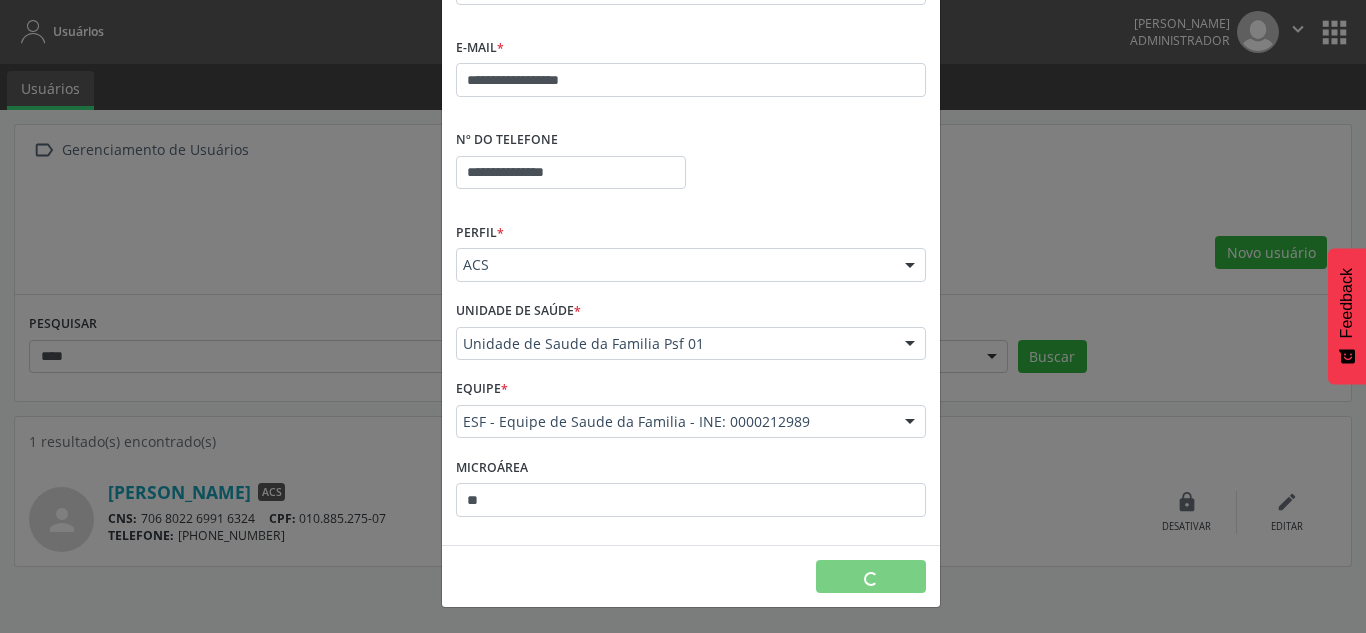 type 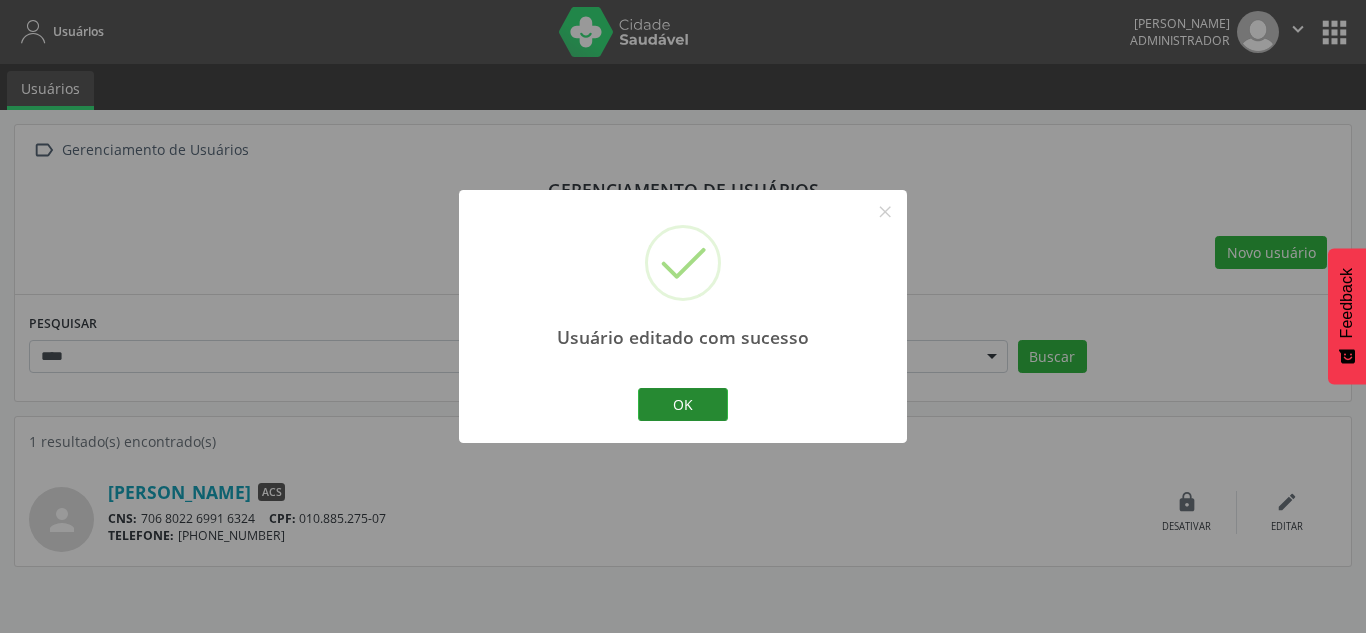 click on "OK" at bounding box center (683, 405) 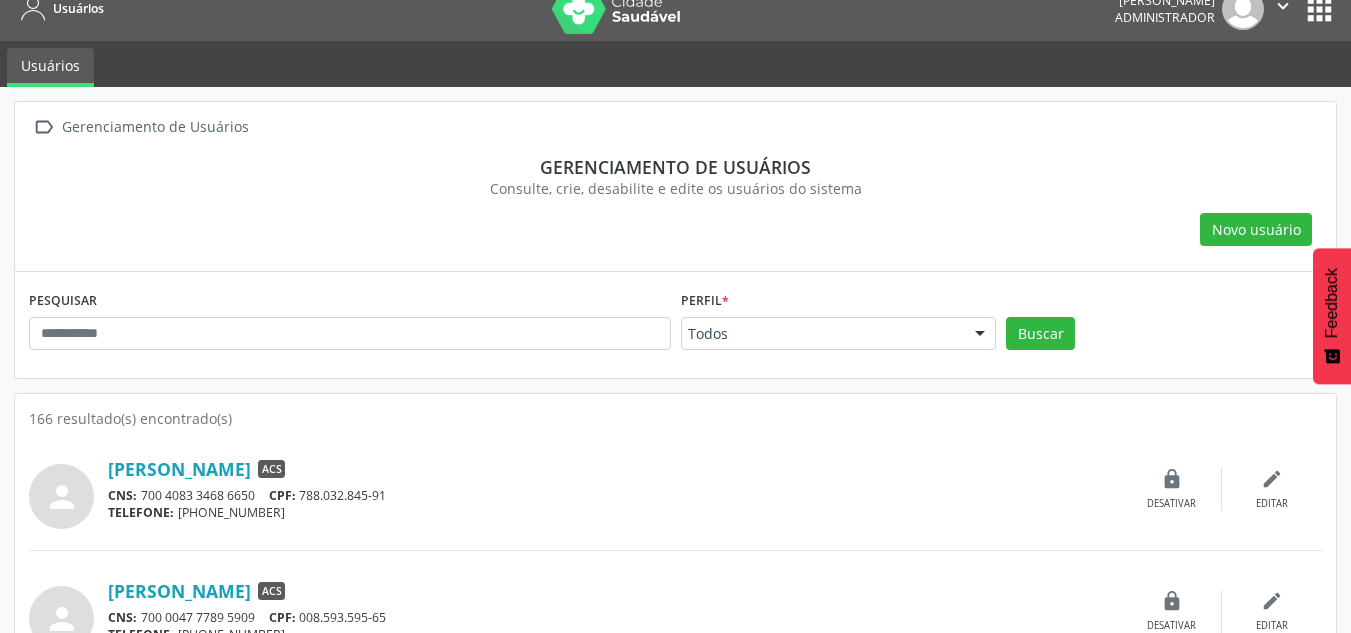 scroll, scrollTop: 0, scrollLeft: 0, axis: both 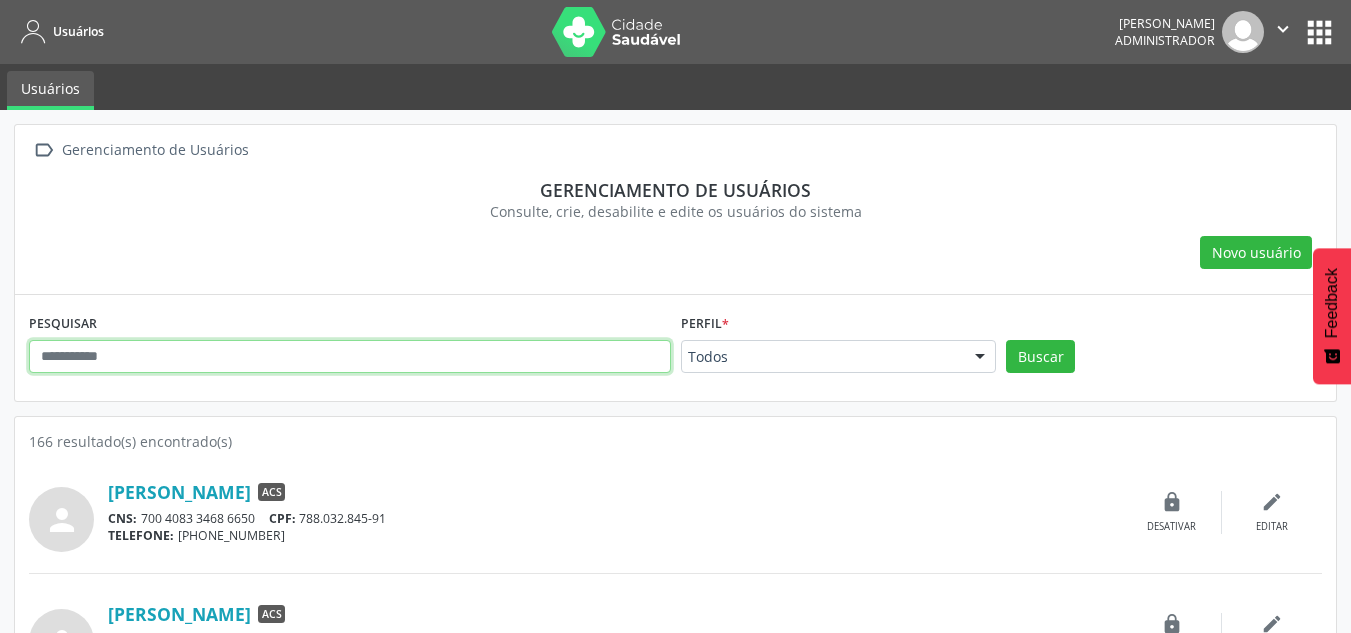 click at bounding box center [350, 357] 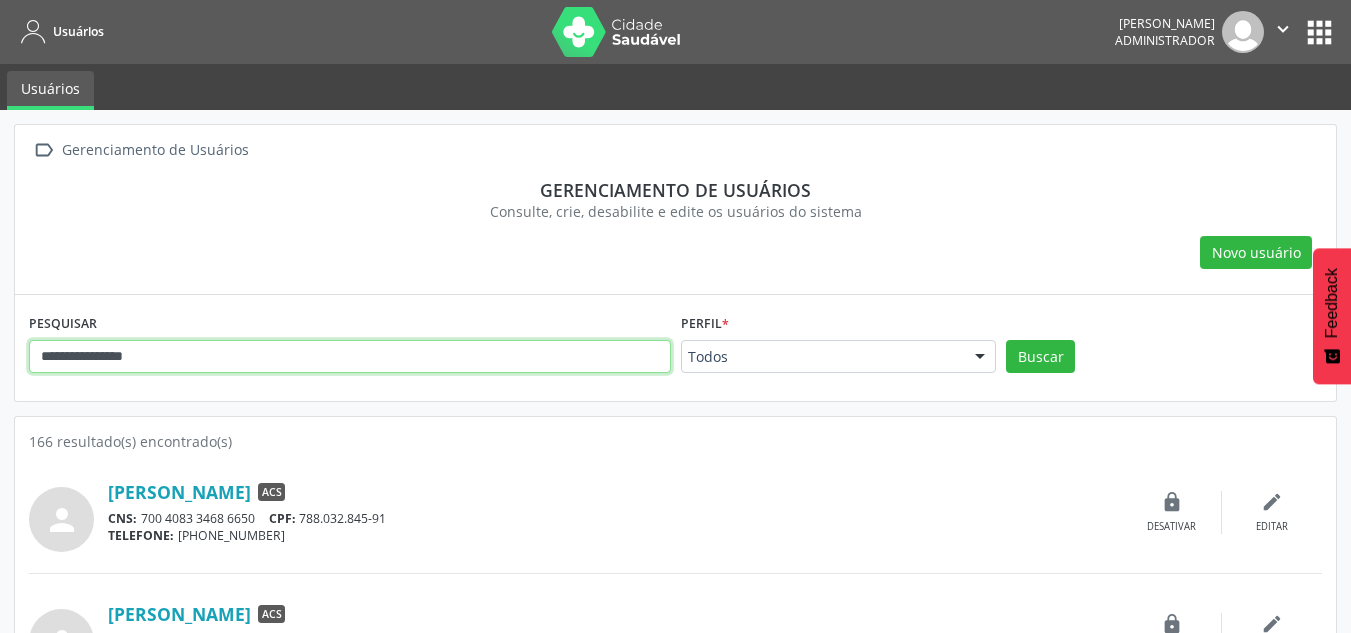 click on "Buscar" at bounding box center [1040, 357] 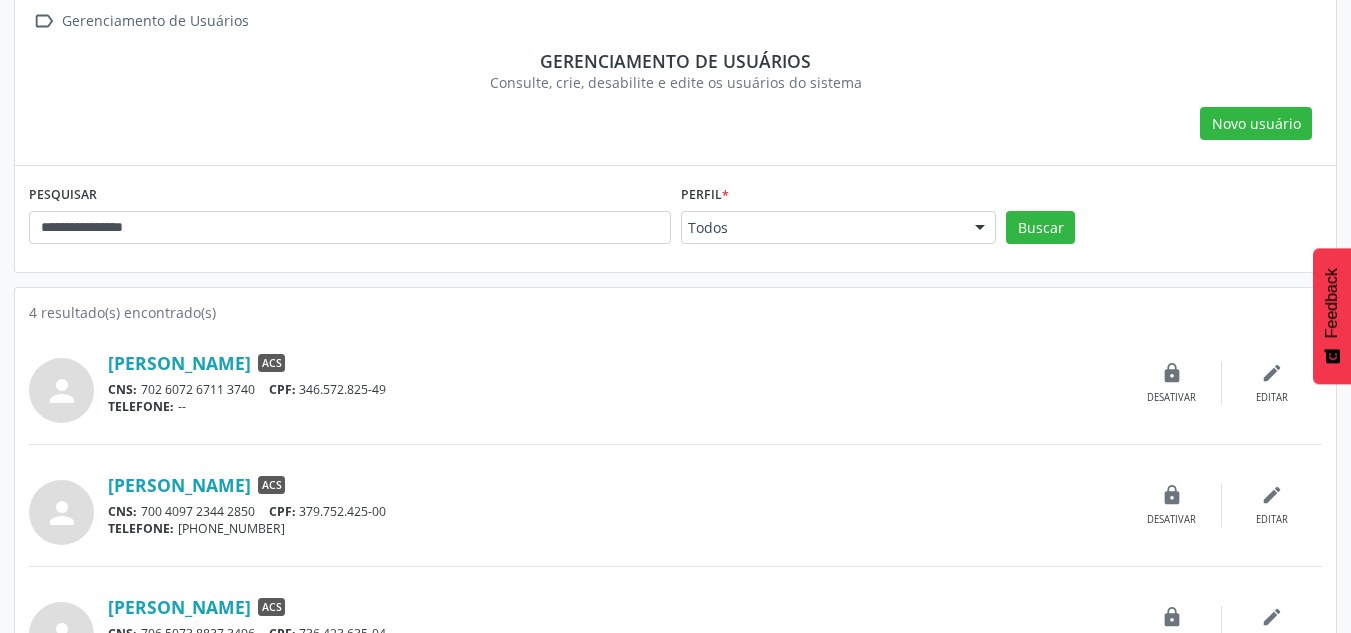 scroll, scrollTop: 314, scrollLeft: 0, axis: vertical 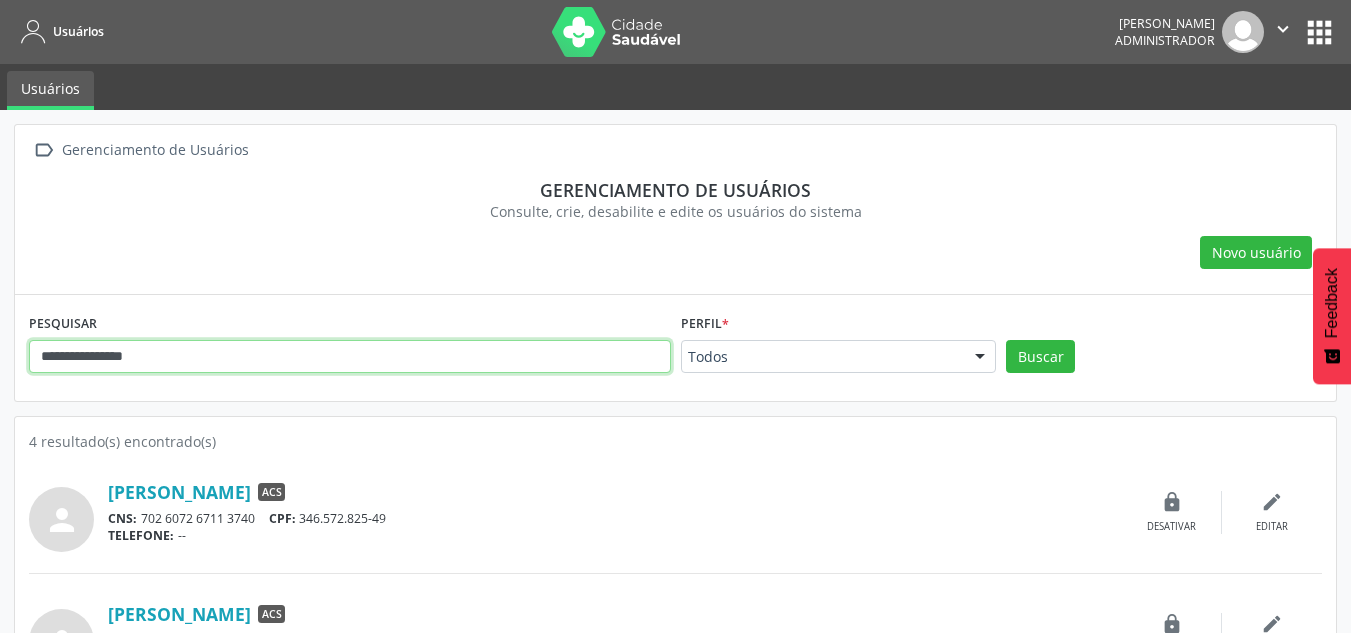 drag, startPoint x: 198, startPoint y: 350, endPoint x: -132, endPoint y: 296, distance: 334.389 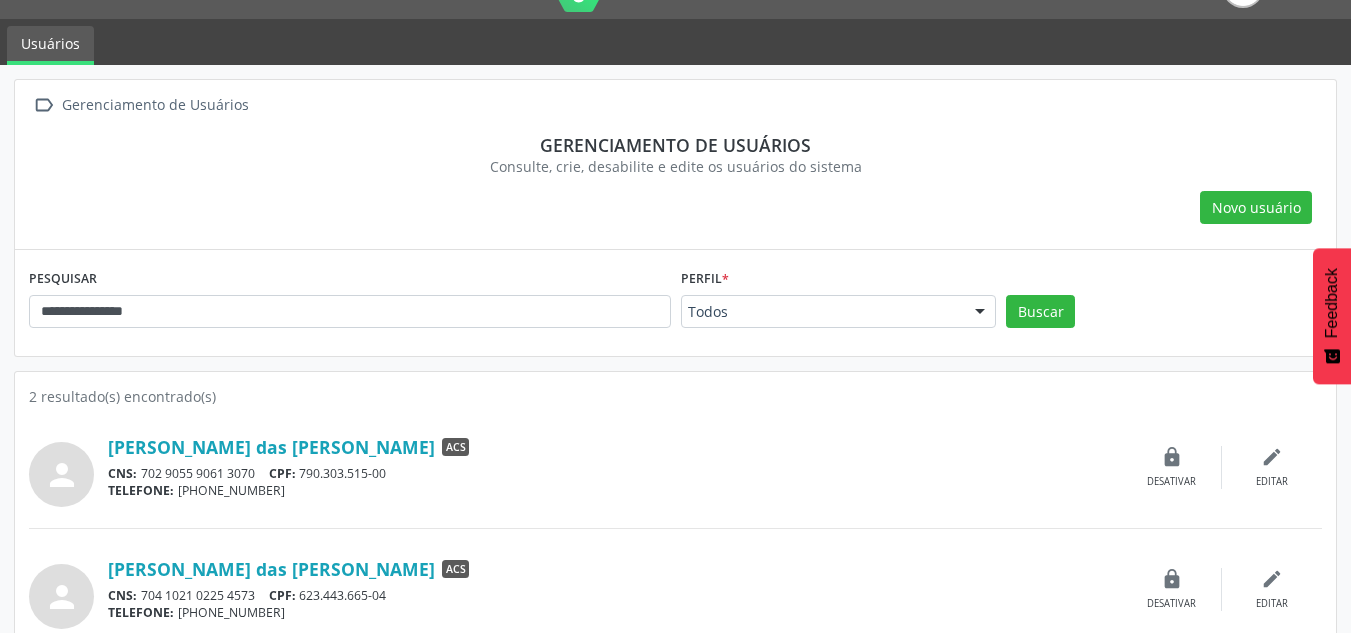 scroll, scrollTop: 70, scrollLeft: 0, axis: vertical 